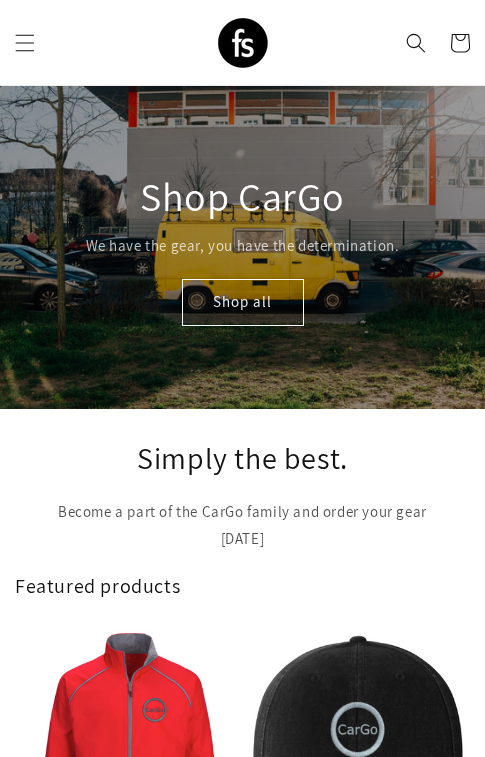 scroll, scrollTop: 0, scrollLeft: 0, axis: both 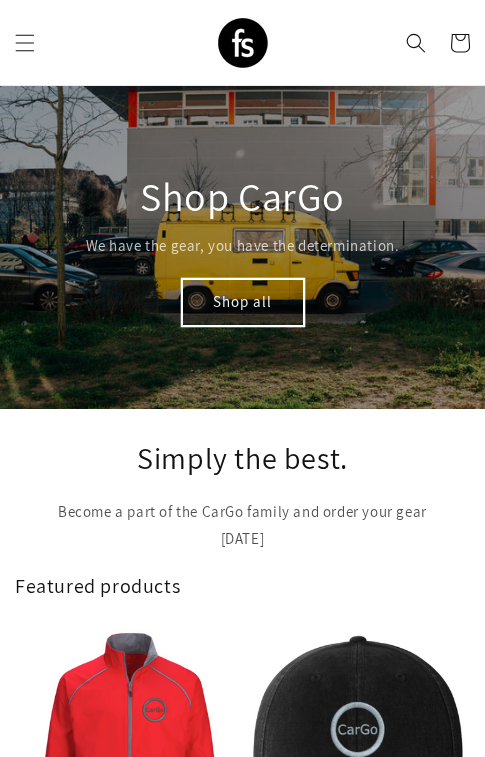 click on "Shop all" at bounding box center (243, 302) 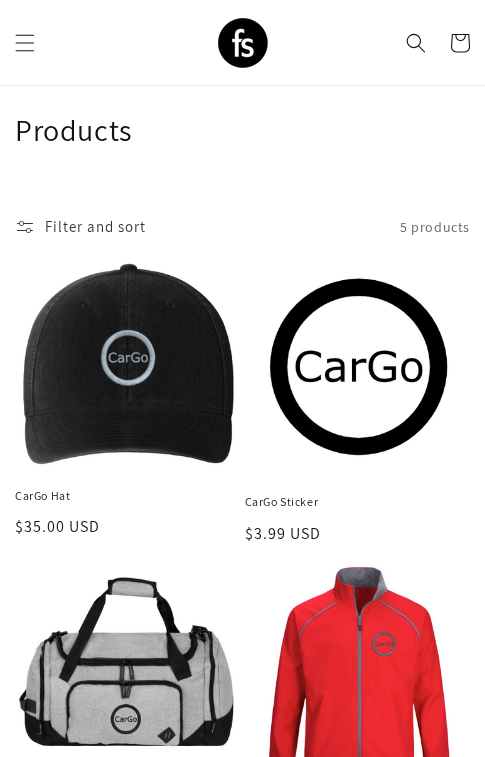 scroll, scrollTop: 29, scrollLeft: 0, axis: vertical 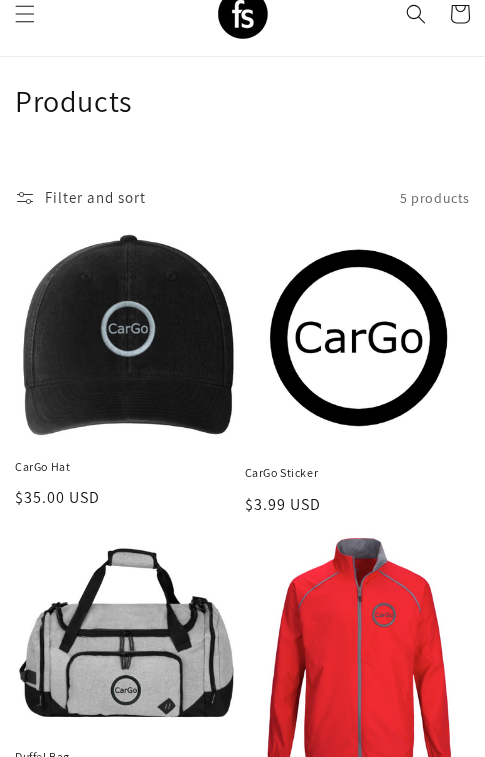 click on "CarGo Hat" at bounding box center (128, 467) 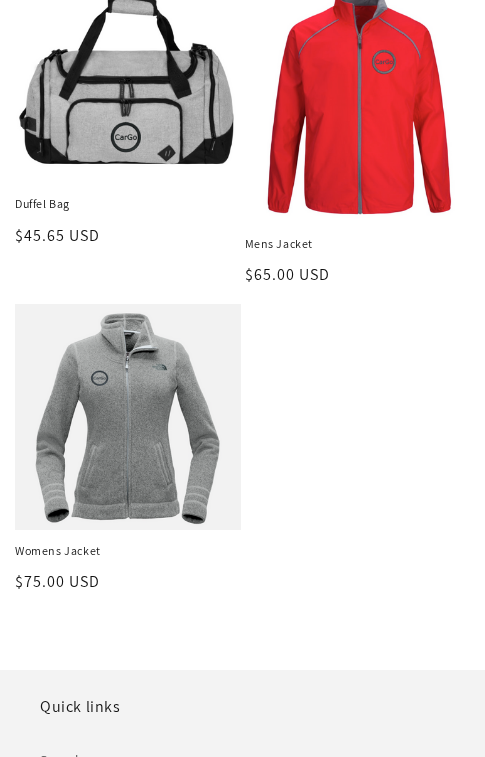scroll, scrollTop: 659, scrollLeft: 0, axis: vertical 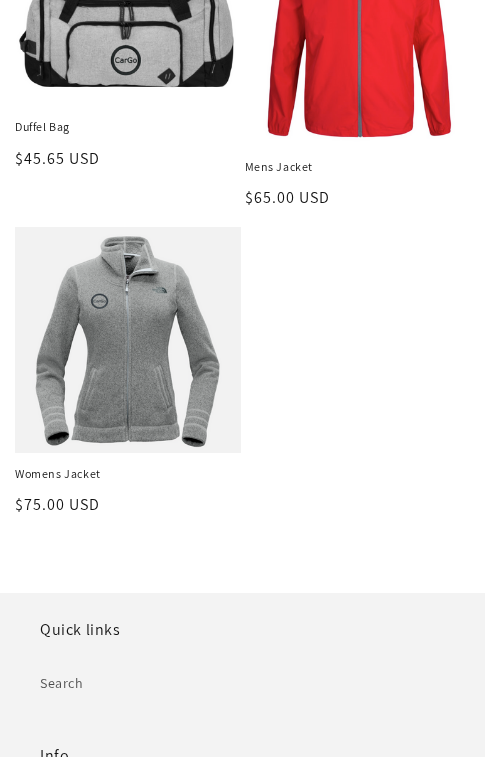 click on "Womens Jacket" at bounding box center (128, 474) 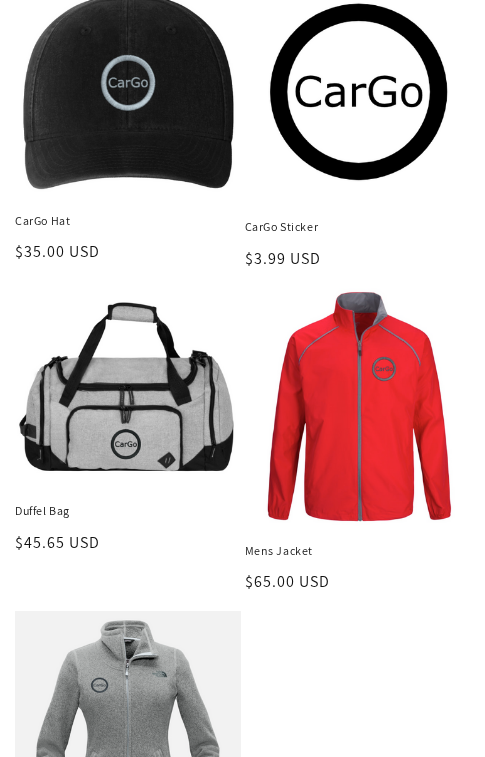 scroll, scrollTop: 344, scrollLeft: 0, axis: vertical 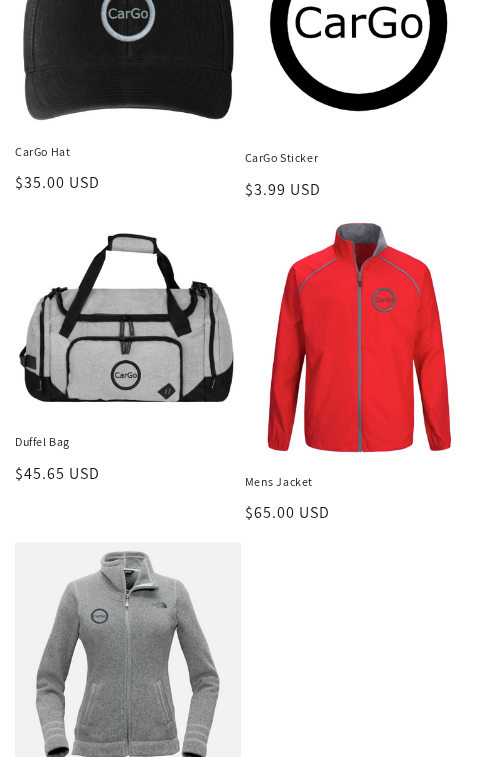 click on "Duffel Bag" at bounding box center (128, 442) 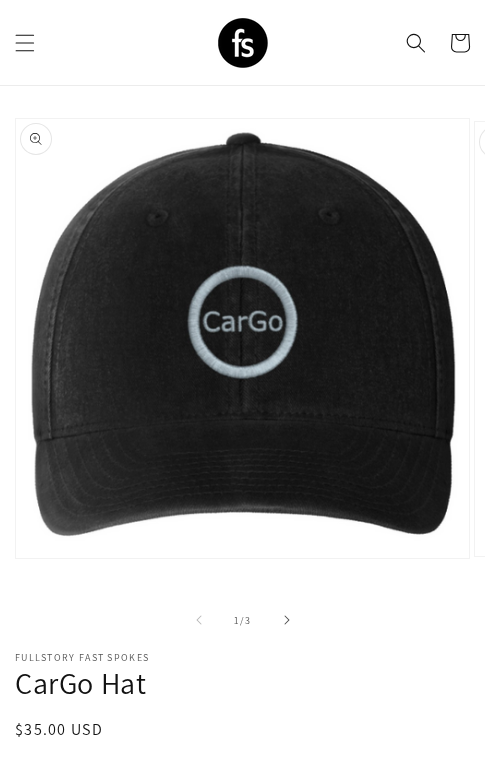scroll, scrollTop: 159, scrollLeft: 0, axis: vertical 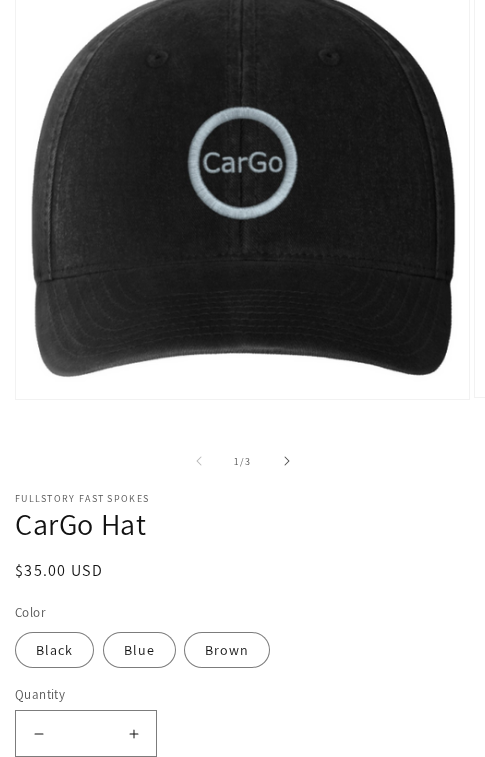 click on "Increase quantity for CarGo Hat" at bounding box center [133, 733] 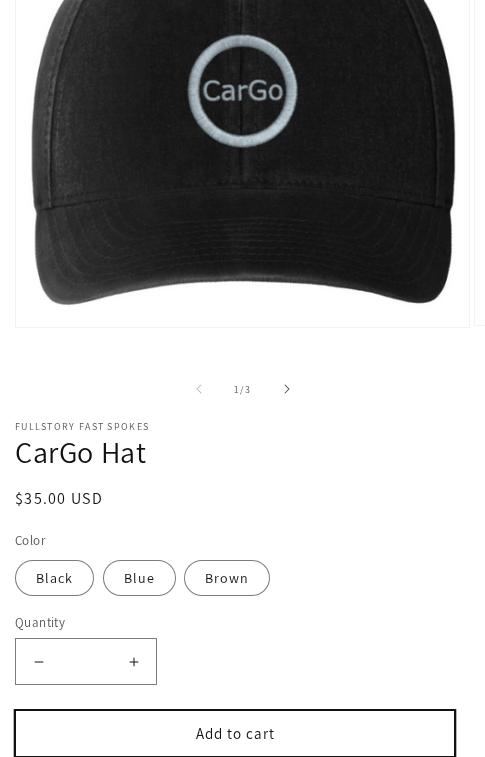 click on "Add to cart" at bounding box center [235, 733] 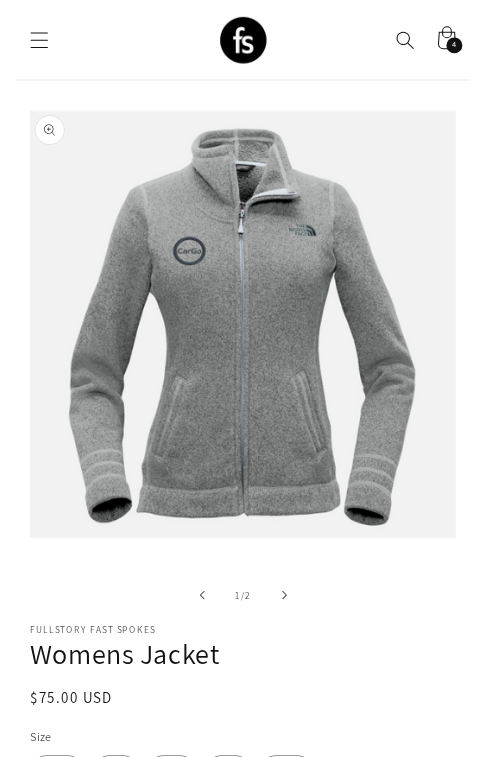 scroll, scrollTop: 0, scrollLeft: 0, axis: both 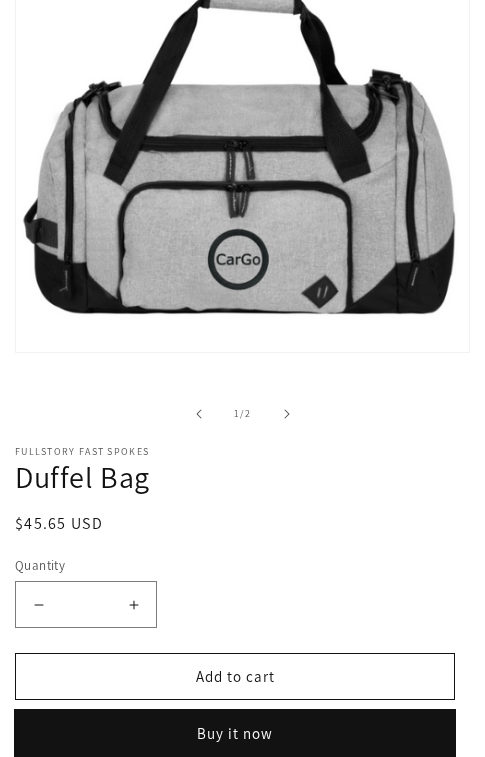 click on "Buy it now" at bounding box center [235, 733] 